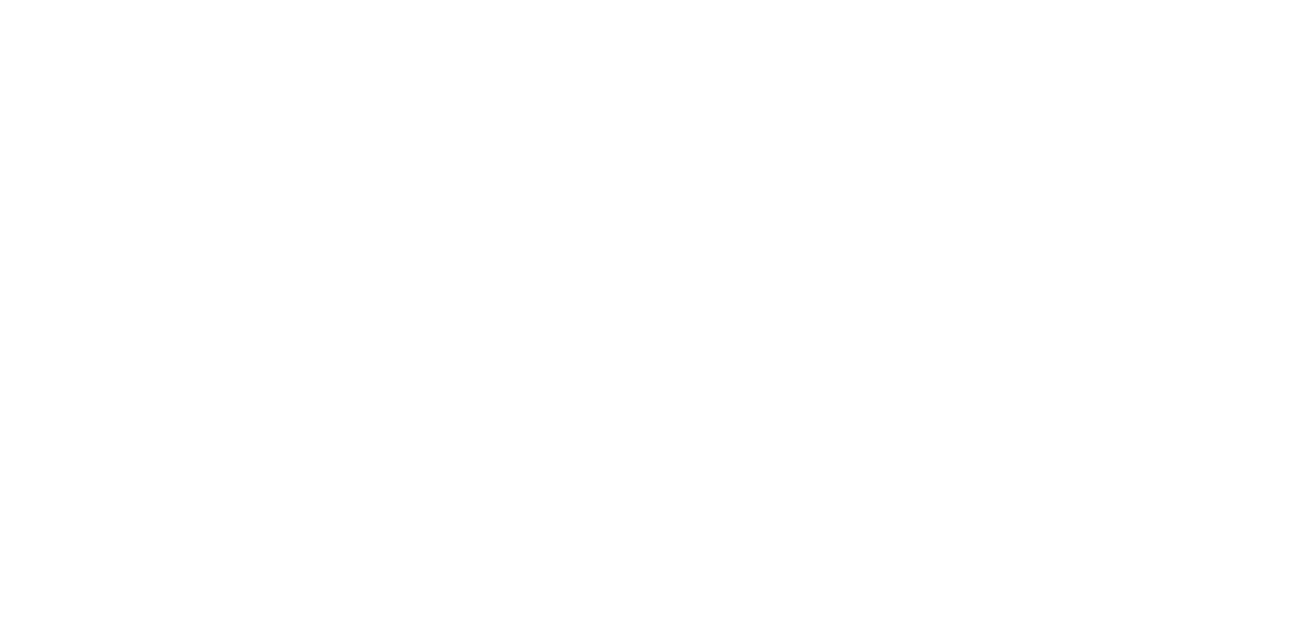 scroll, scrollTop: 0, scrollLeft: 0, axis: both 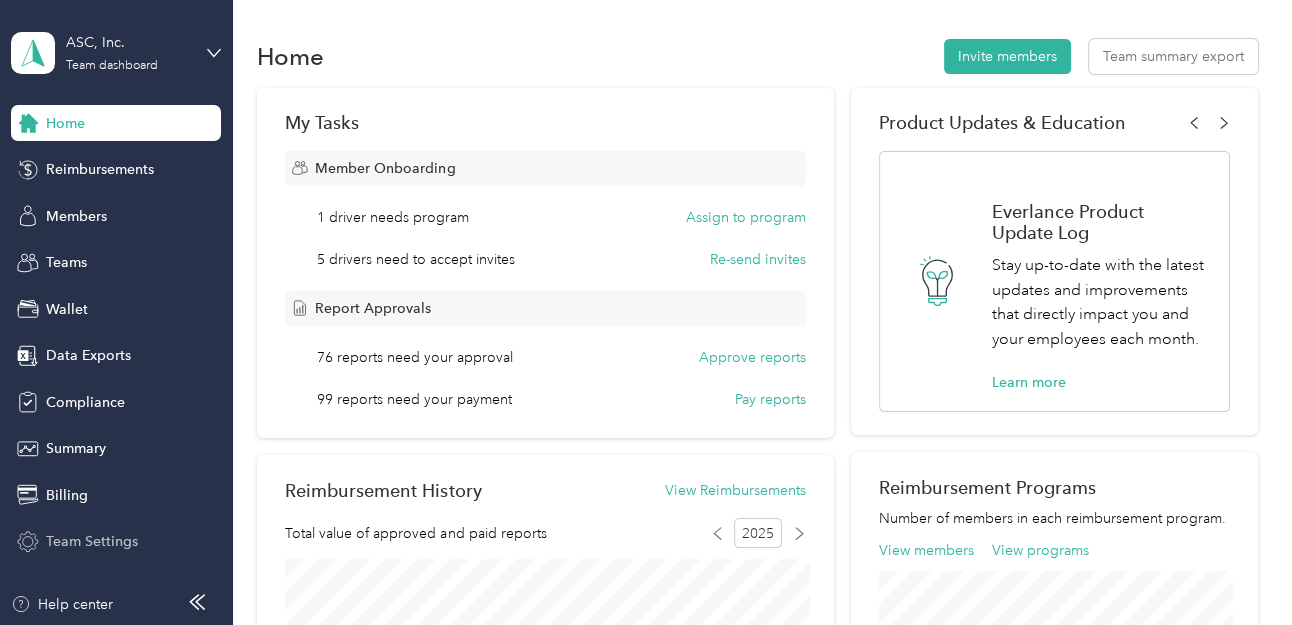 click on "Team Settings" at bounding box center [92, 541] 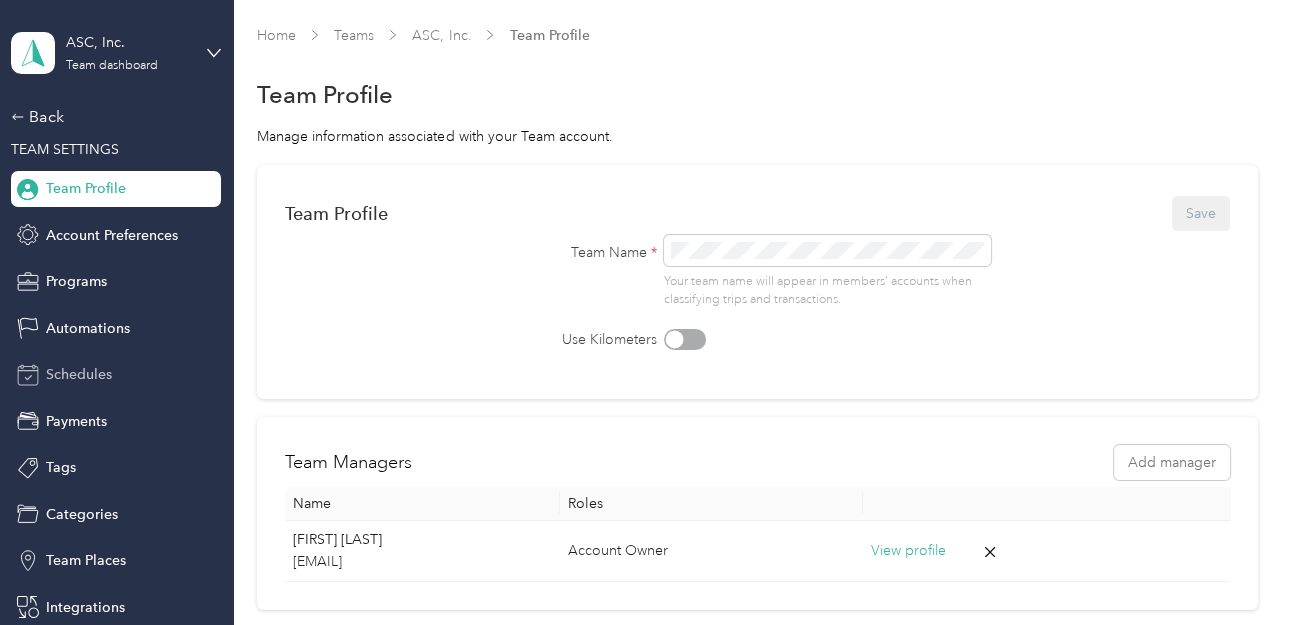 click on "Schedules" at bounding box center (79, 374) 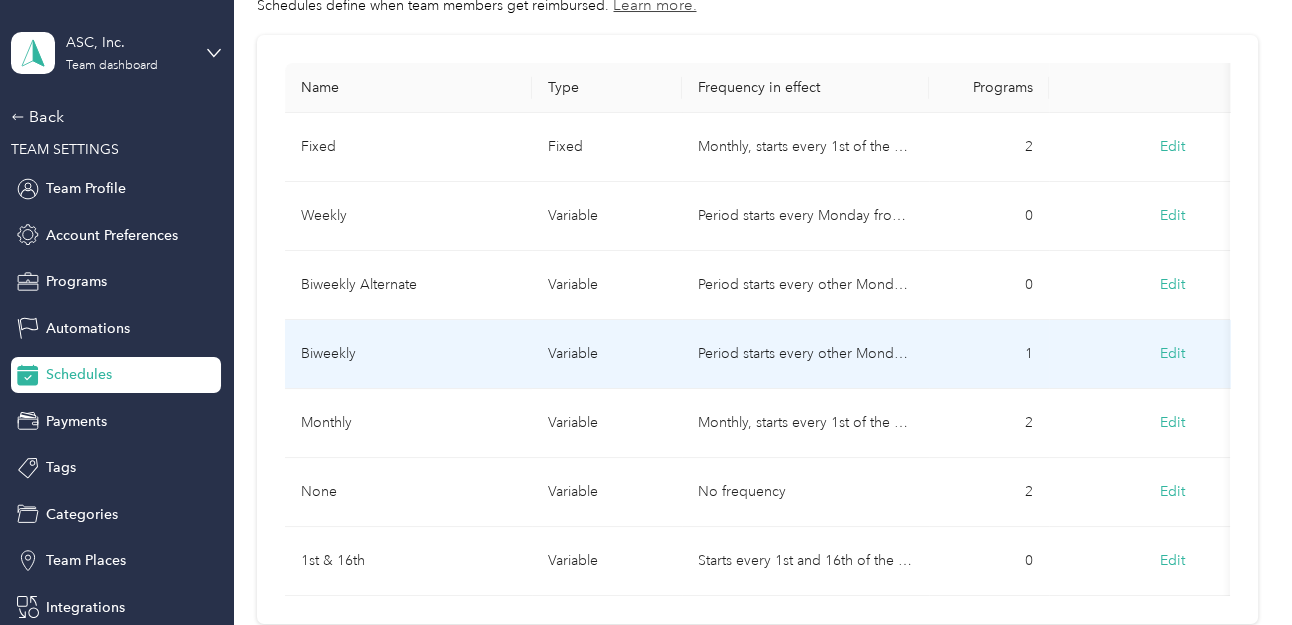 scroll, scrollTop: 156, scrollLeft: 0, axis: vertical 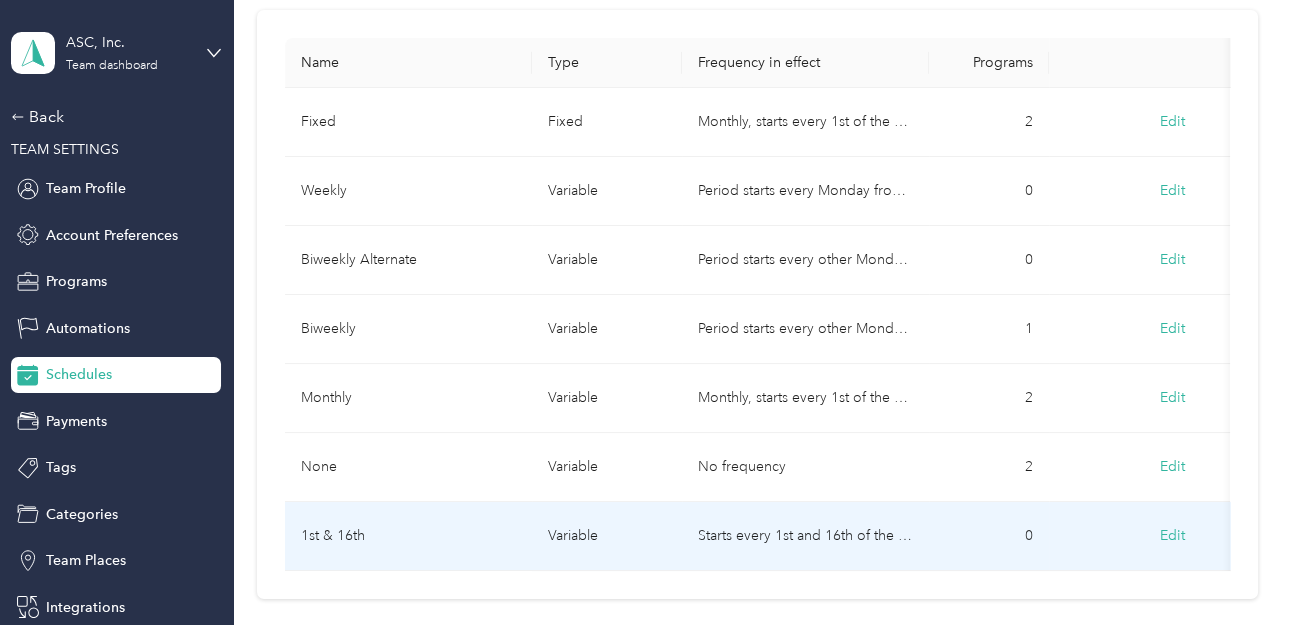 click on "1st & 16th" at bounding box center (408, 536) 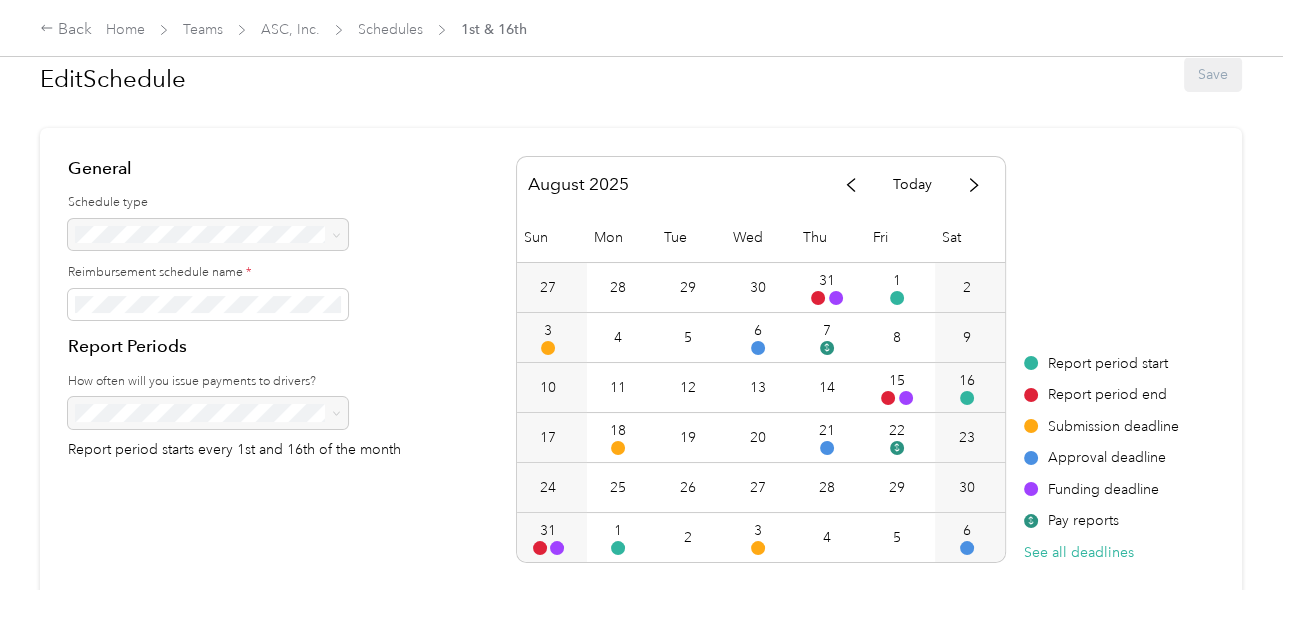 scroll, scrollTop: 0, scrollLeft: 0, axis: both 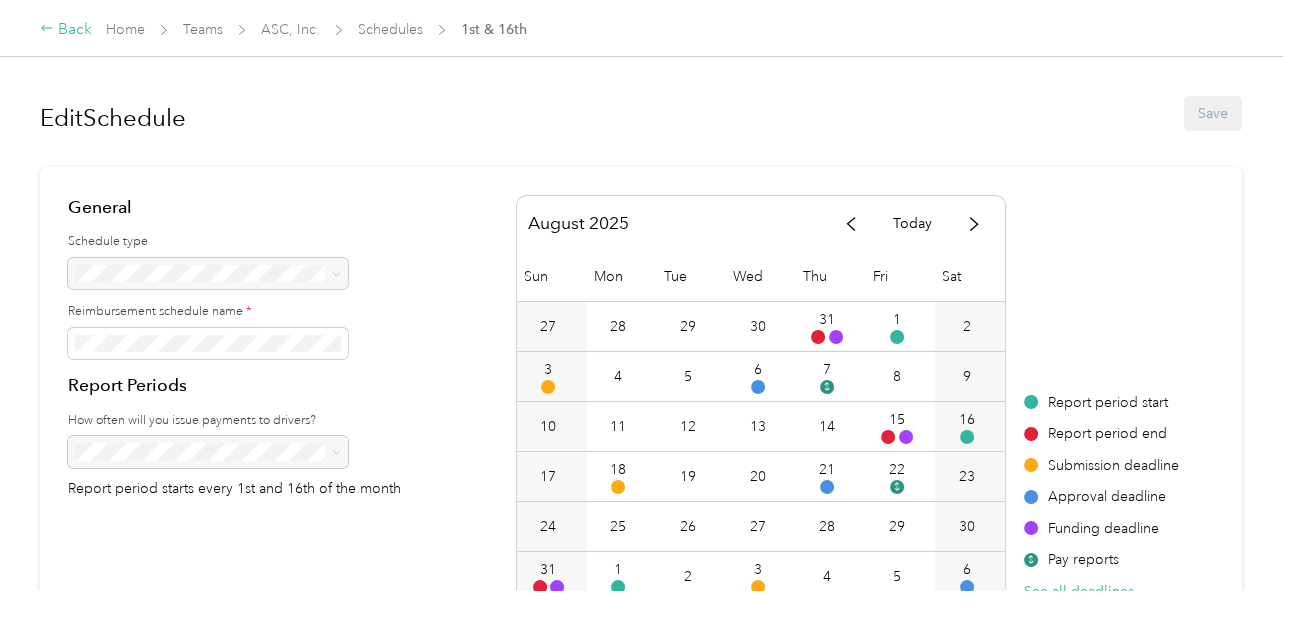 click on "Back" at bounding box center [66, 30] 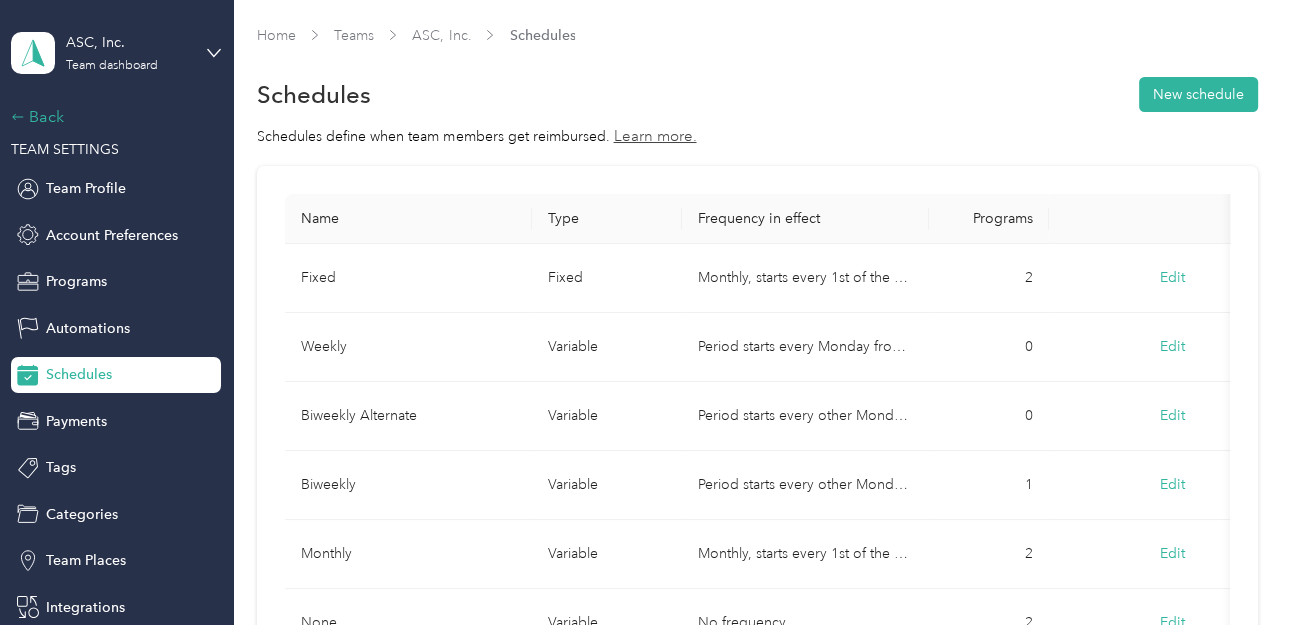 click on "Back" at bounding box center [111, 117] 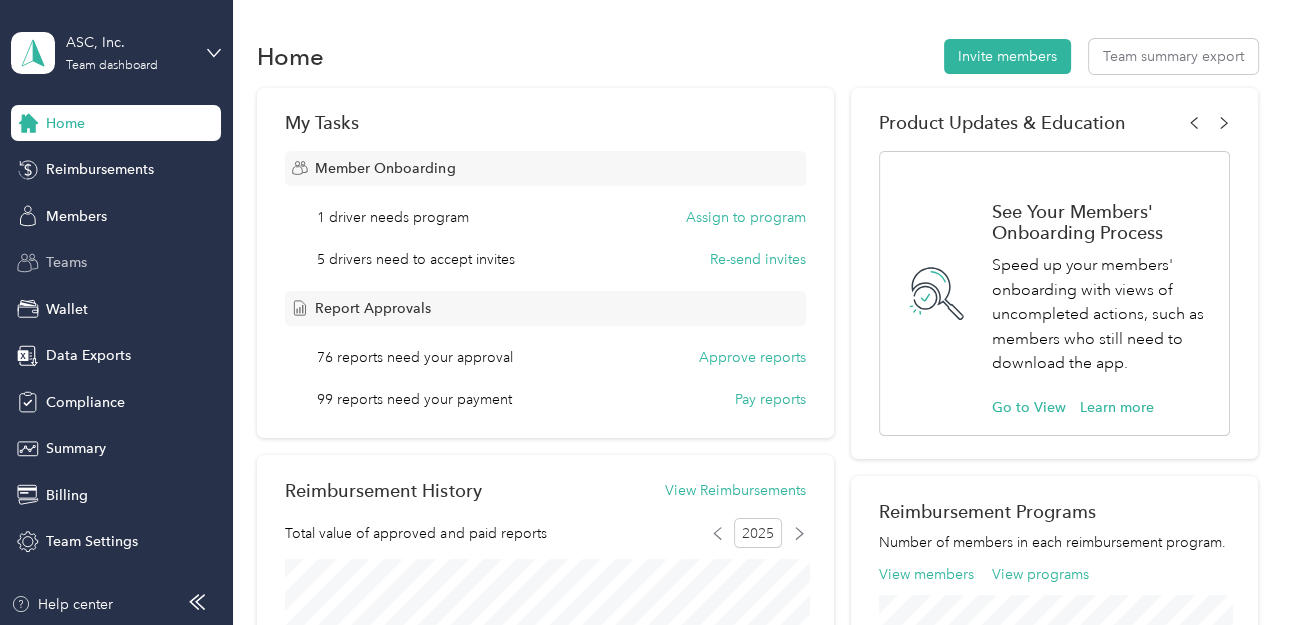 click on "Teams" at bounding box center [116, 263] 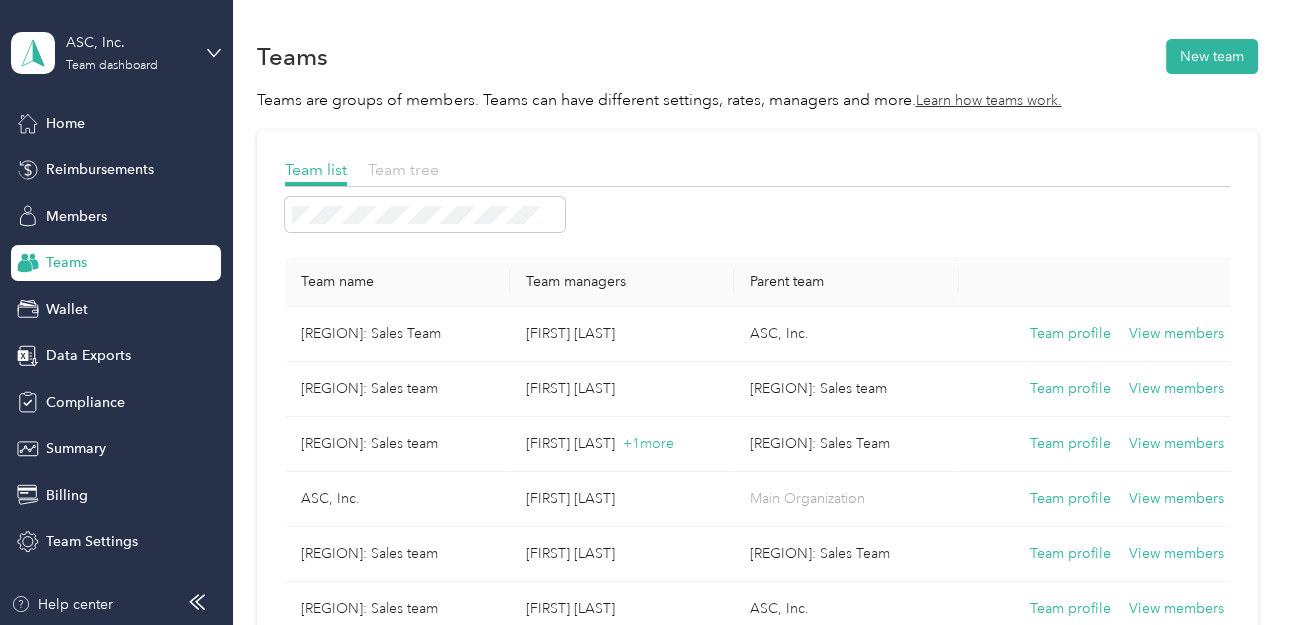 click on "Team tree" at bounding box center [403, 169] 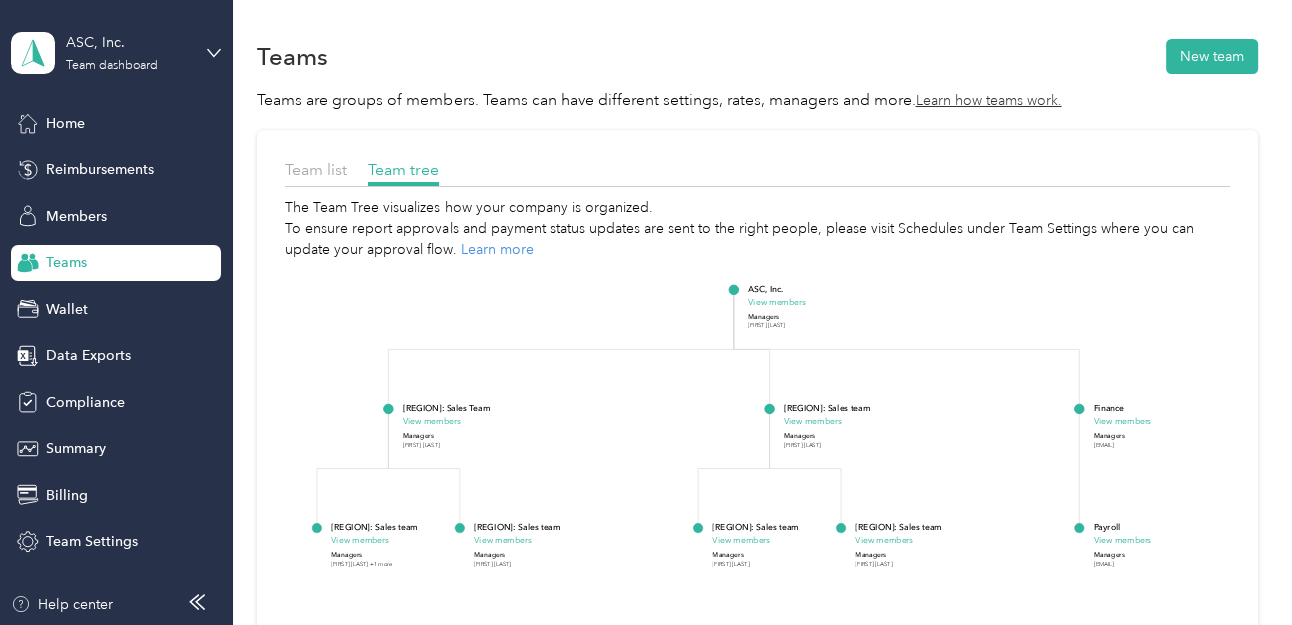 drag, startPoint x: 627, startPoint y: 324, endPoint x: 656, endPoint y: 276, distance: 56.0803 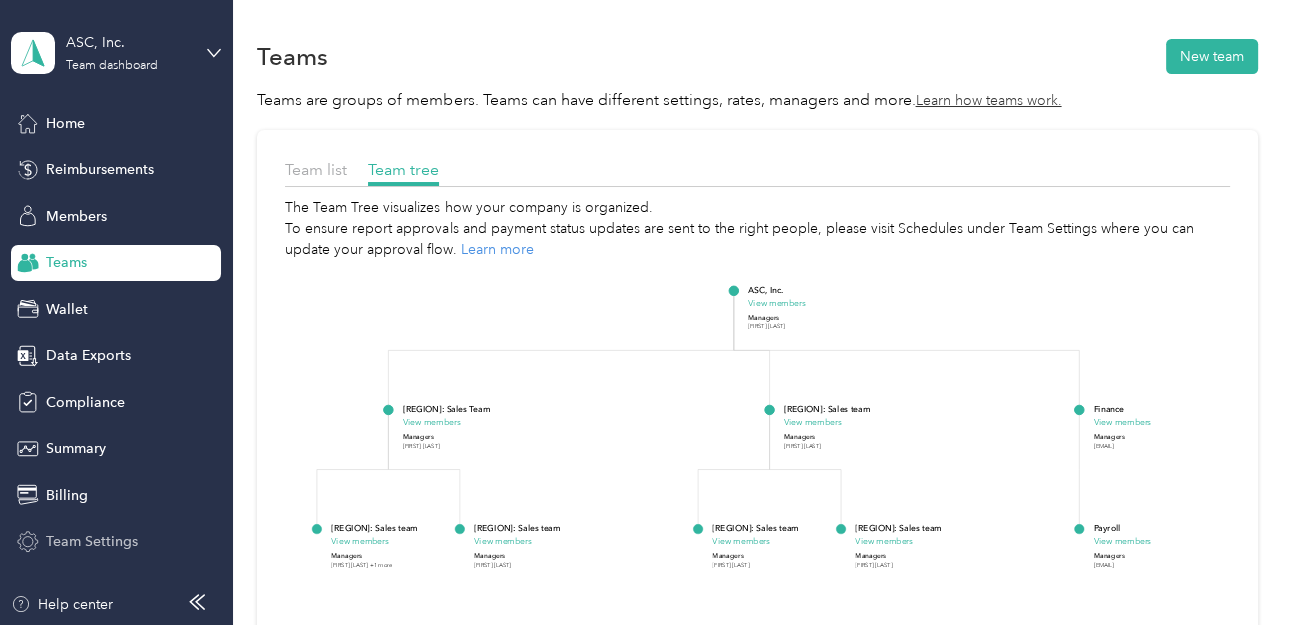 click on "Team Settings" at bounding box center (92, 541) 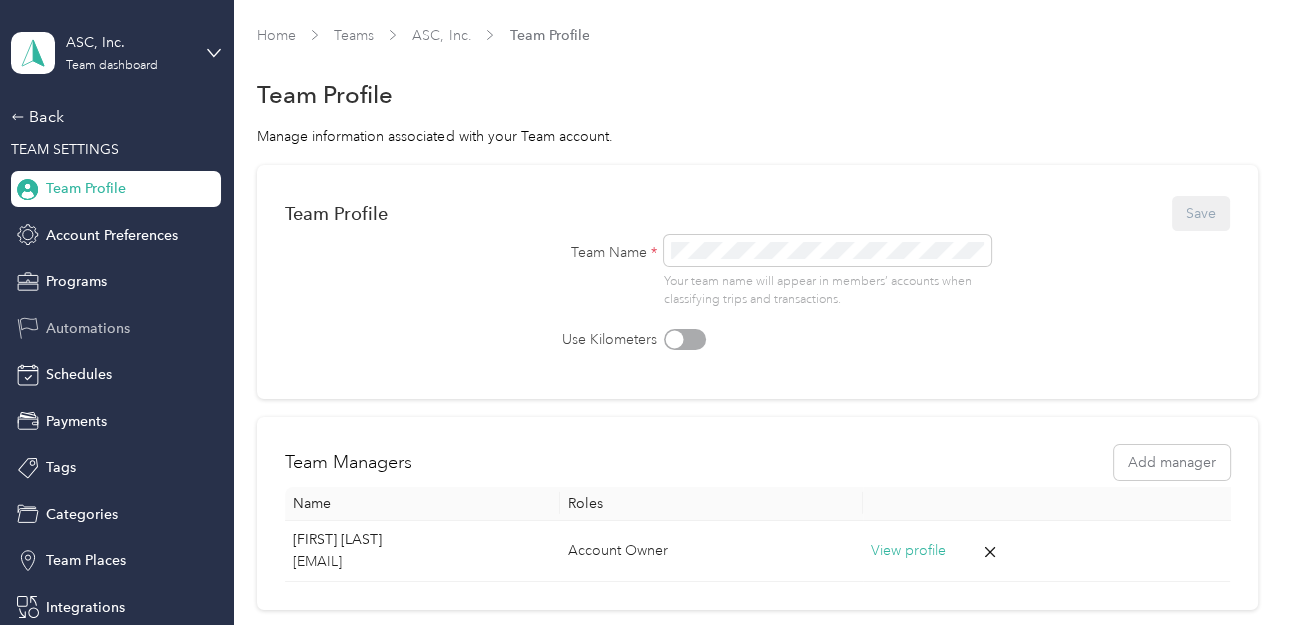click on "Automations" at bounding box center [88, 328] 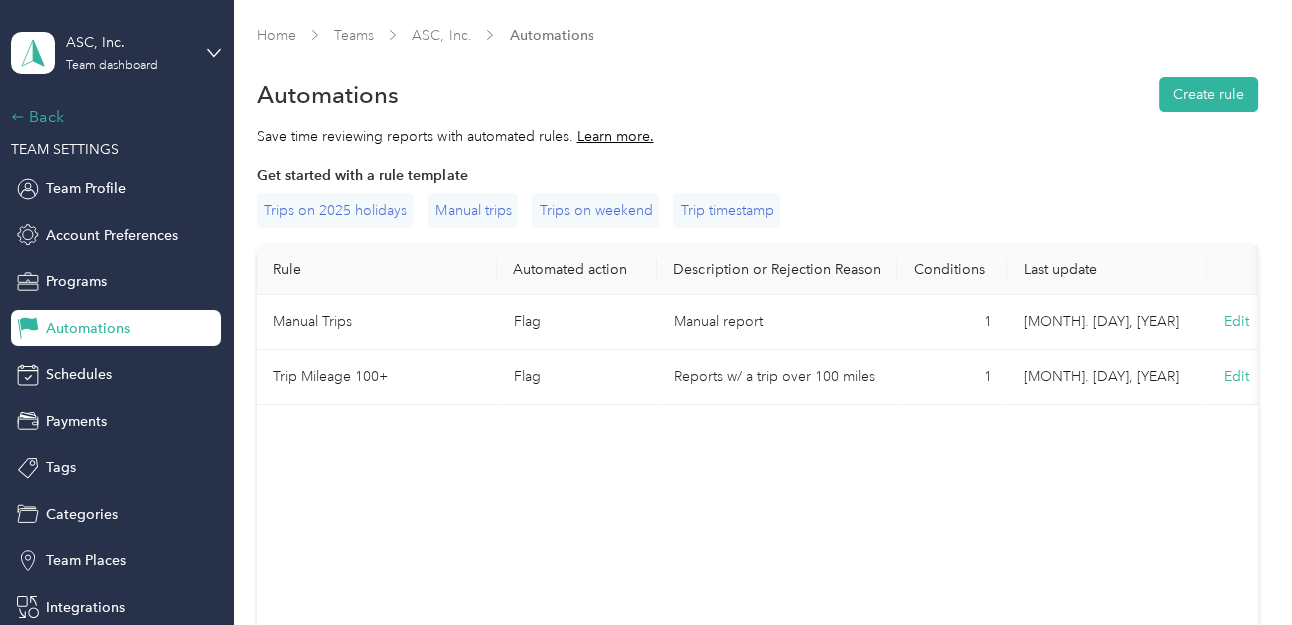 click on "Back" at bounding box center [111, 117] 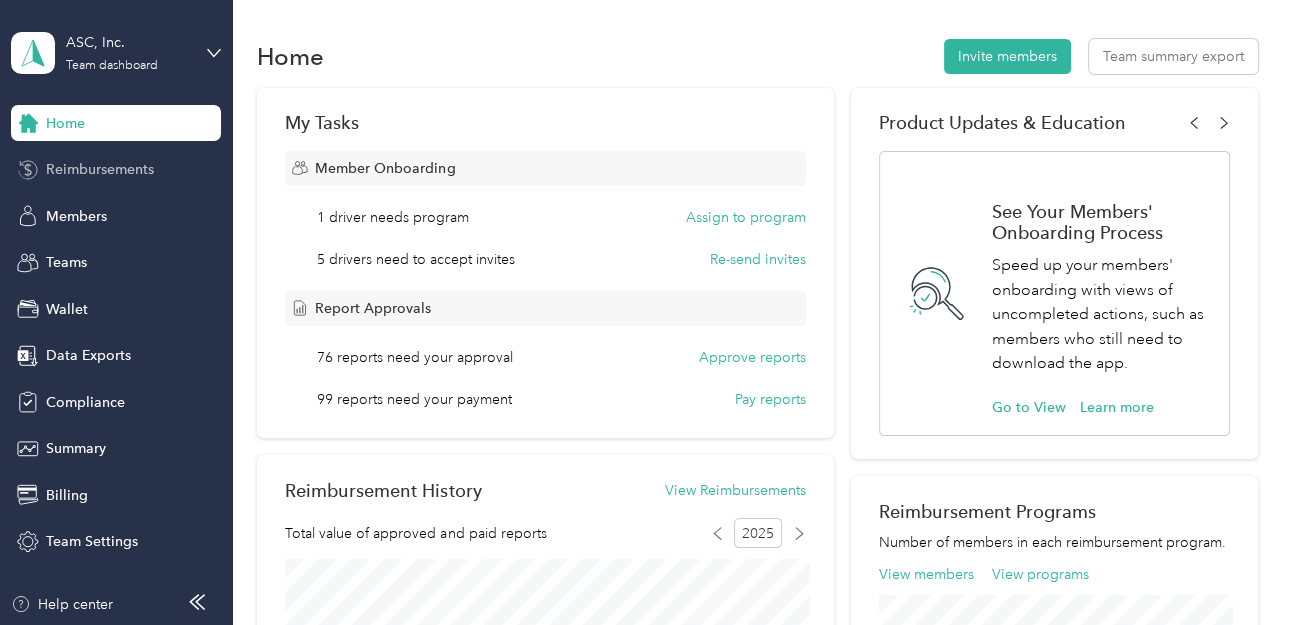 click on "Reimbursements" at bounding box center [100, 169] 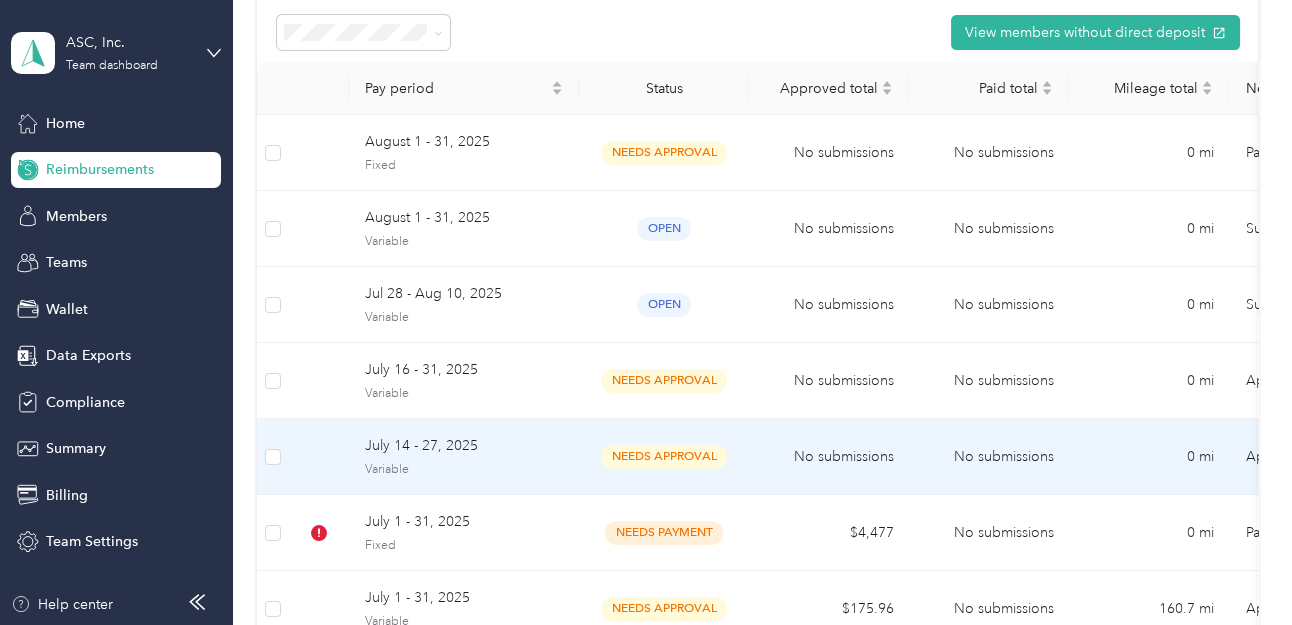 scroll, scrollTop: 295, scrollLeft: 0, axis: vertical 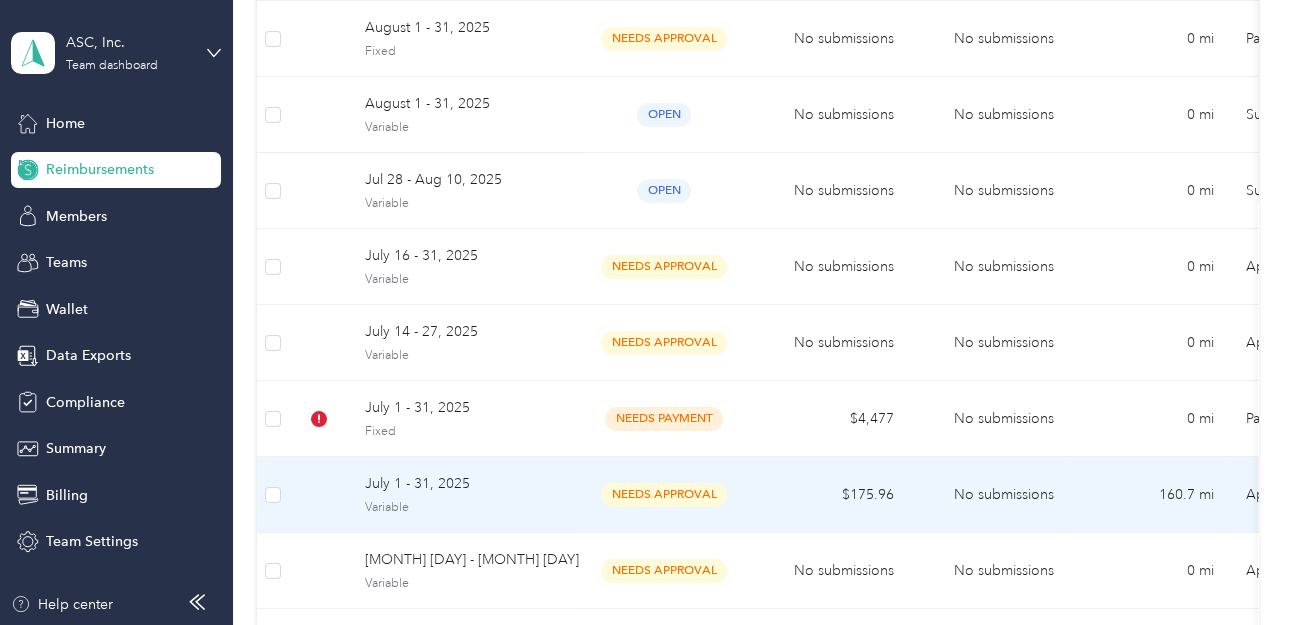 click on "July 1 - 31, 2025" at bounding box center (464, 484) 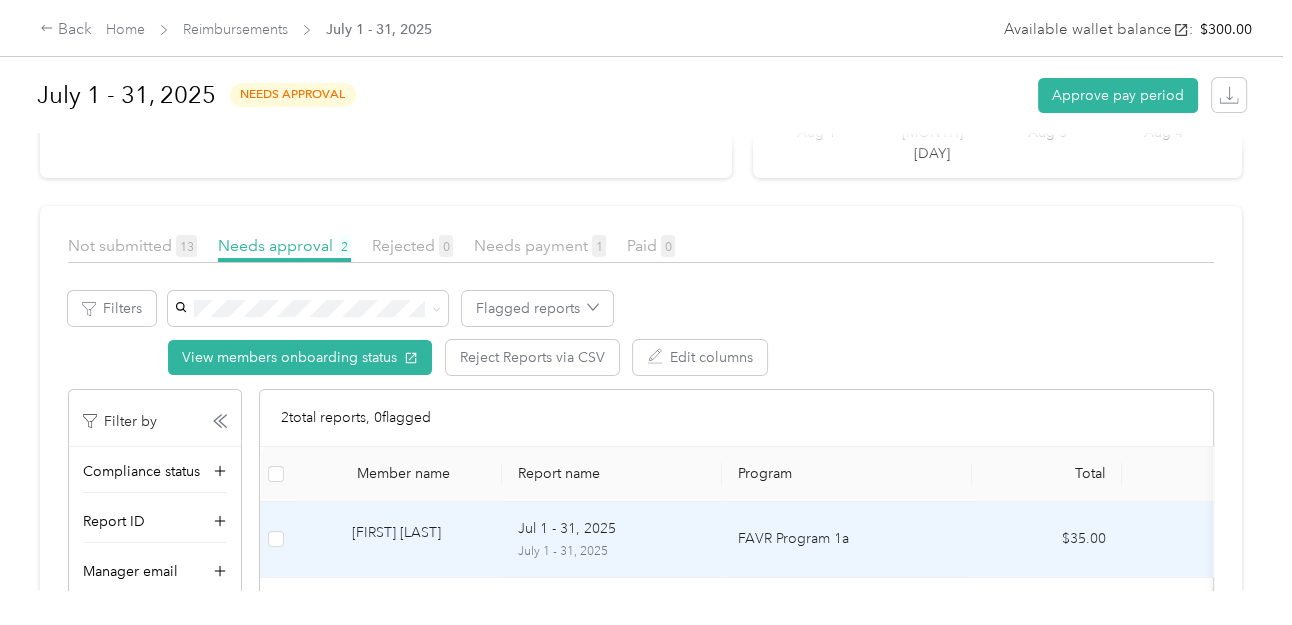 scroll, scrollTop: 187, scrollLeft: 0, axis: vertical 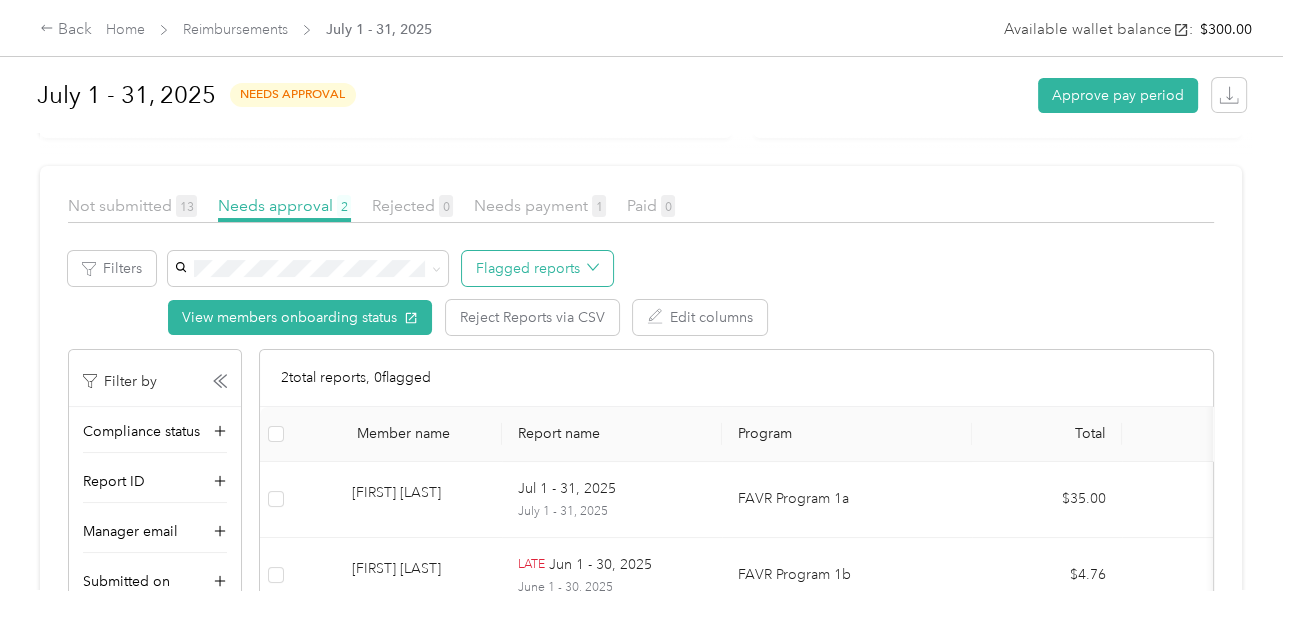 click on "Flagged reports" at bounding box center (537, 268) 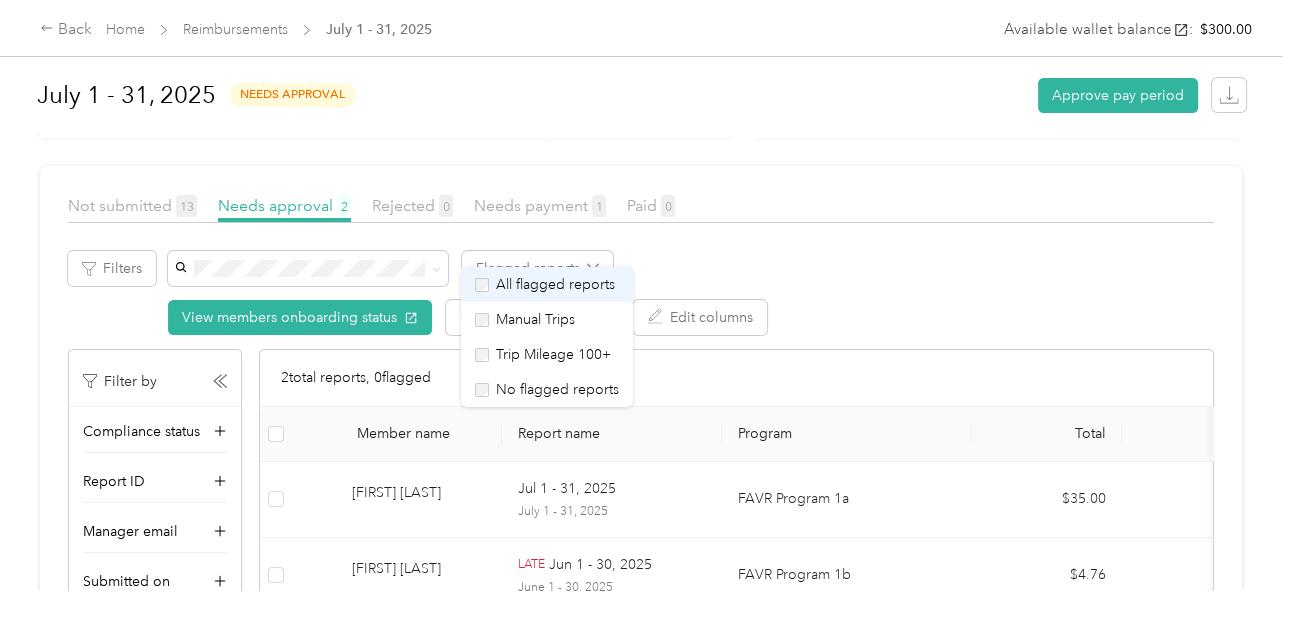 click on "All flagged reports" at bounding box center (545, 284) 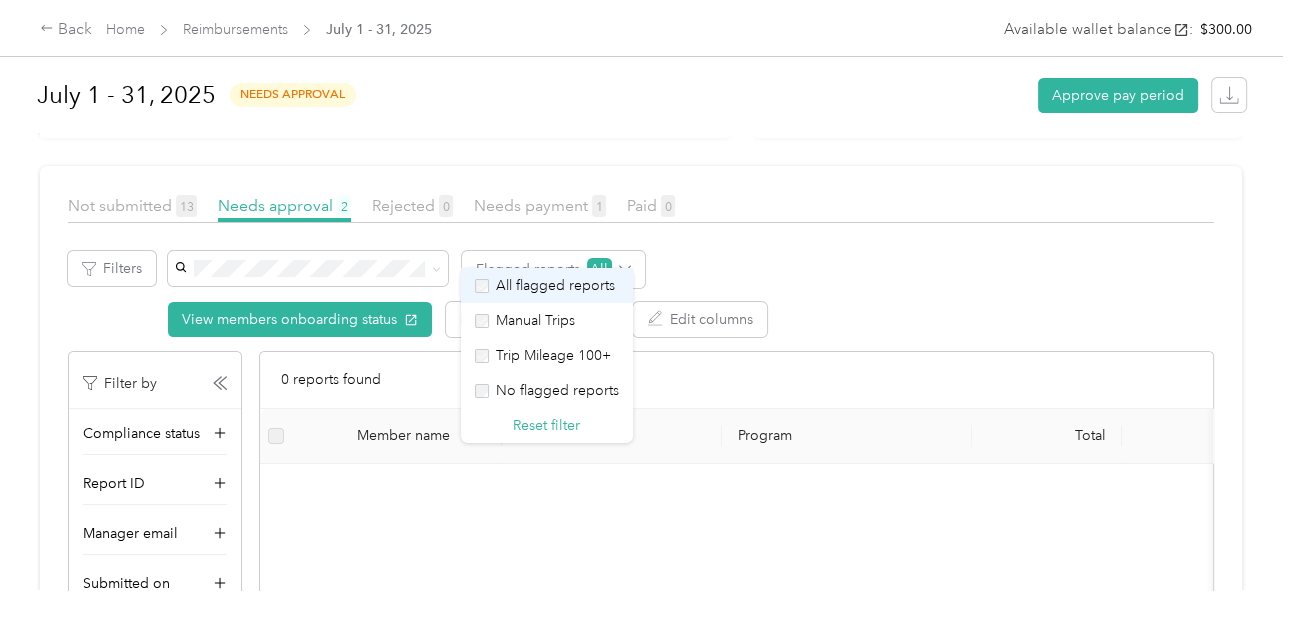click on "All flagged reports" at bounding box center (545, 285) 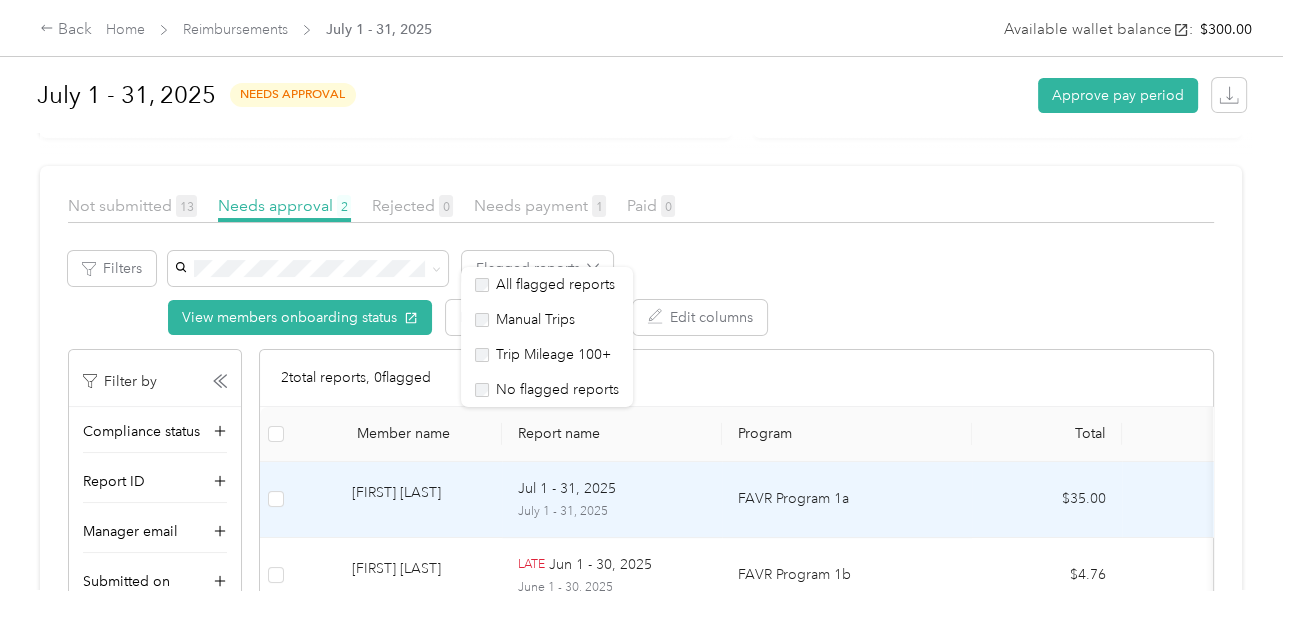 click on "[FIRST] [LAST]" at bounding box center [419, 499] 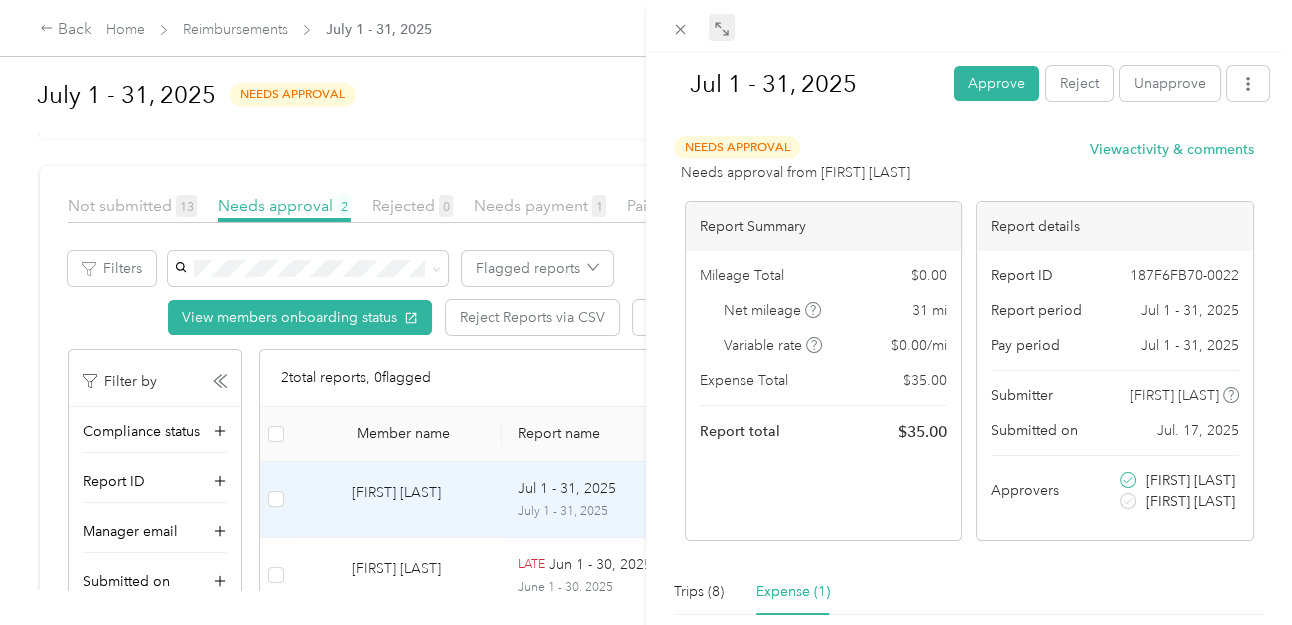 click 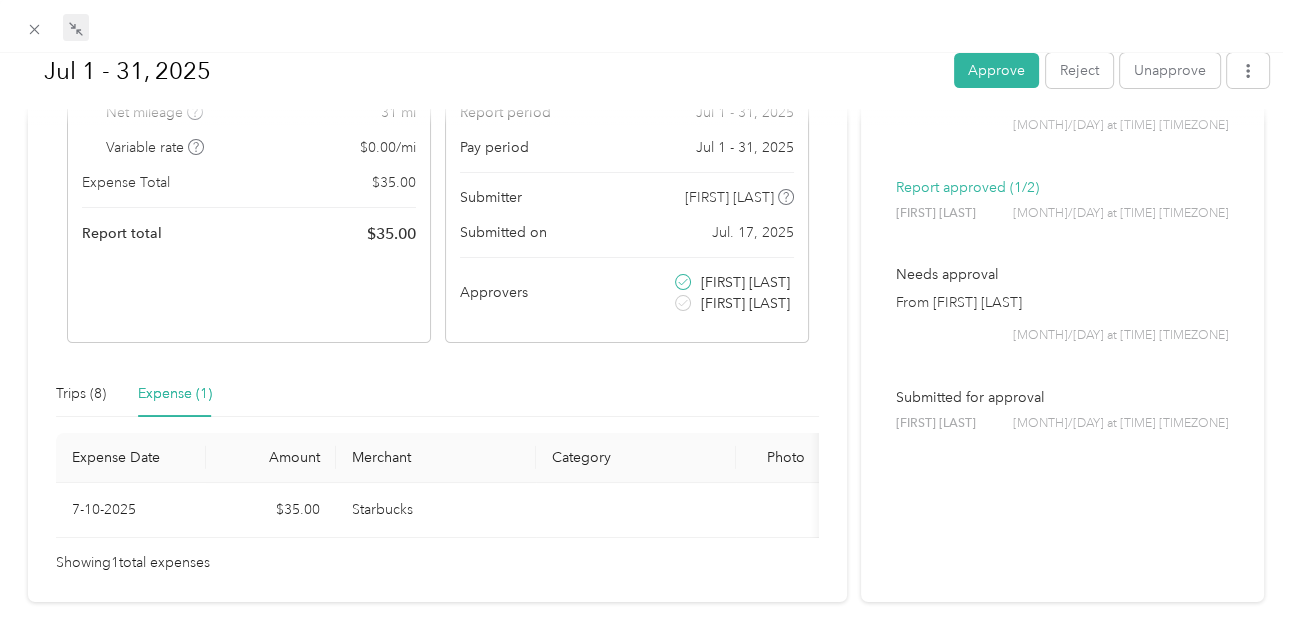 scroll, scrollTop: 232, scrollLeft: 0, axis: vertical 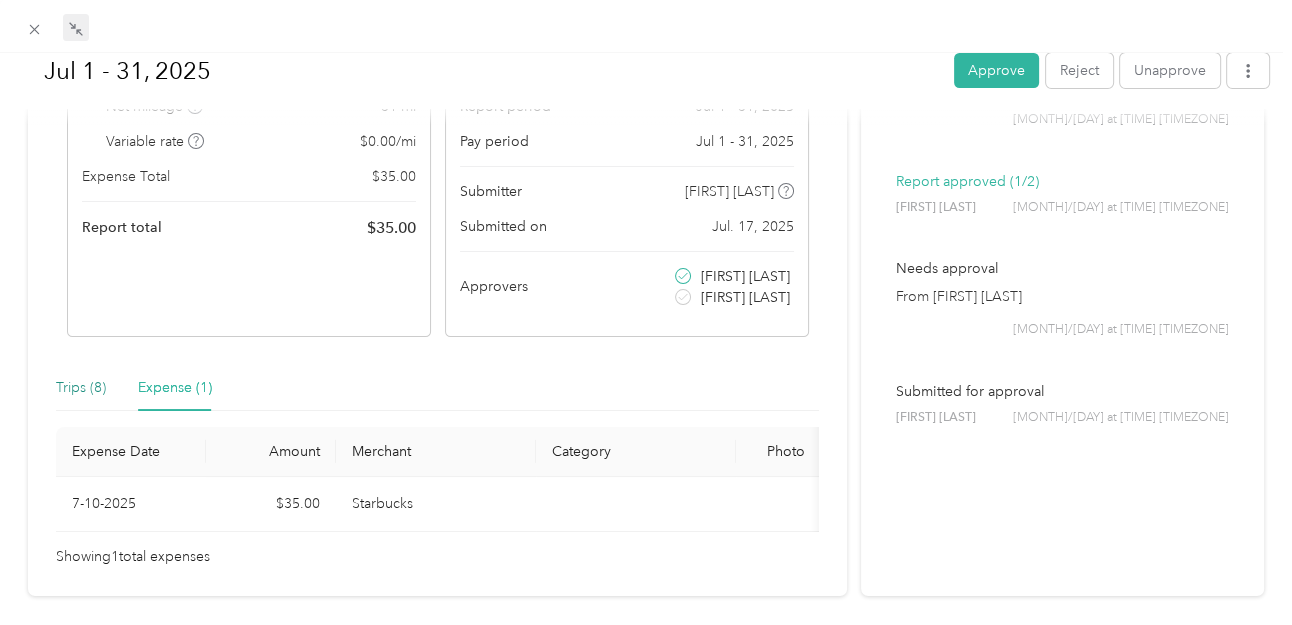 click on "Trips (8)" at bounding box center [81, 388] 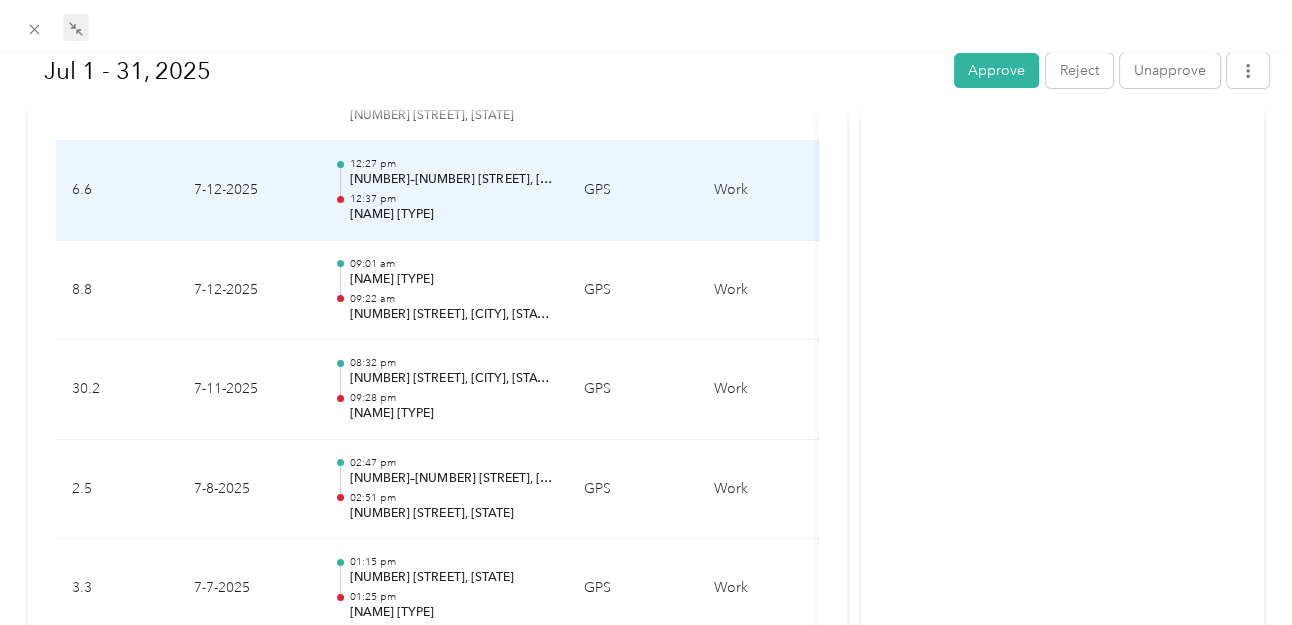 scroll, scrollTop: 678, scrollLeft: 0, axis: vertical 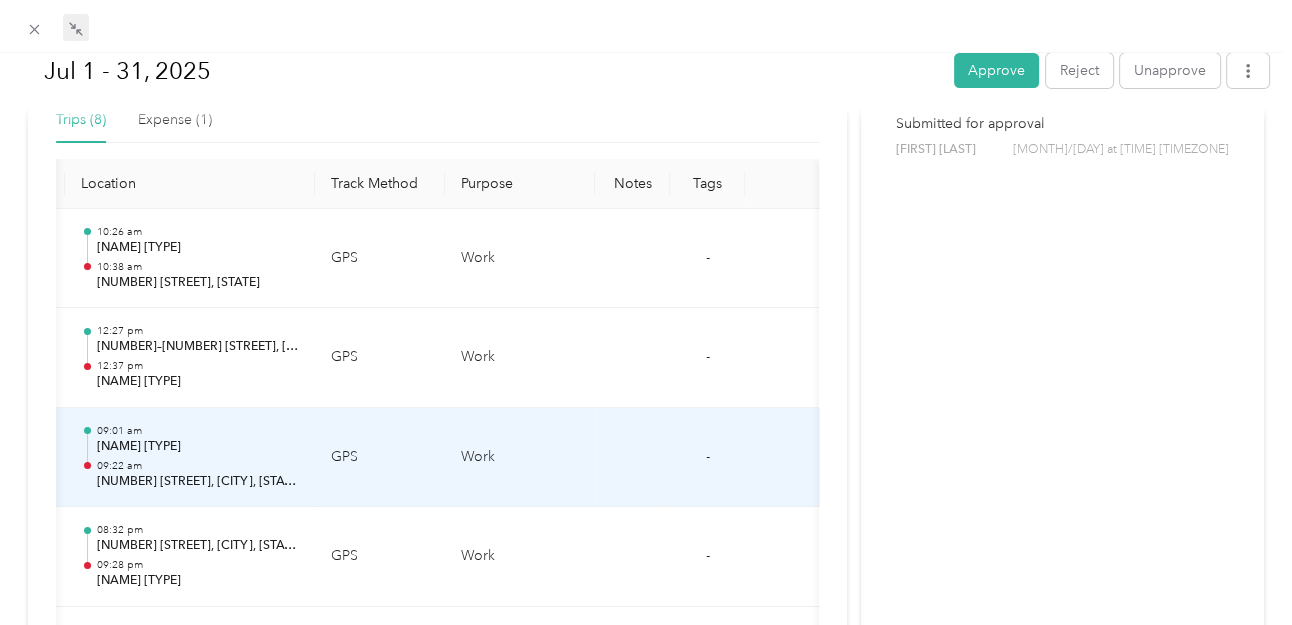 click on "[TIME] [NAME] [TYPE] [TIME] [NUMBER] [STREET], [CITY], [STATE]" at bounding box center (198, 457) 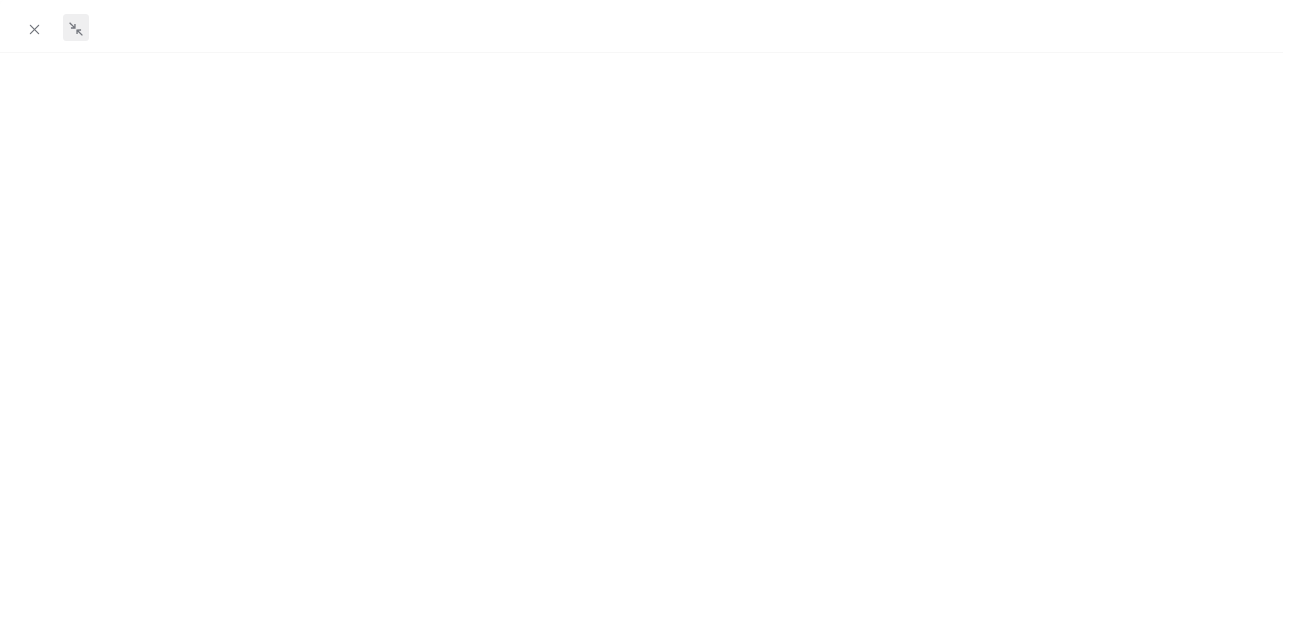 scroll, scrollTop: 0, scrollLeft: 0, axis: both 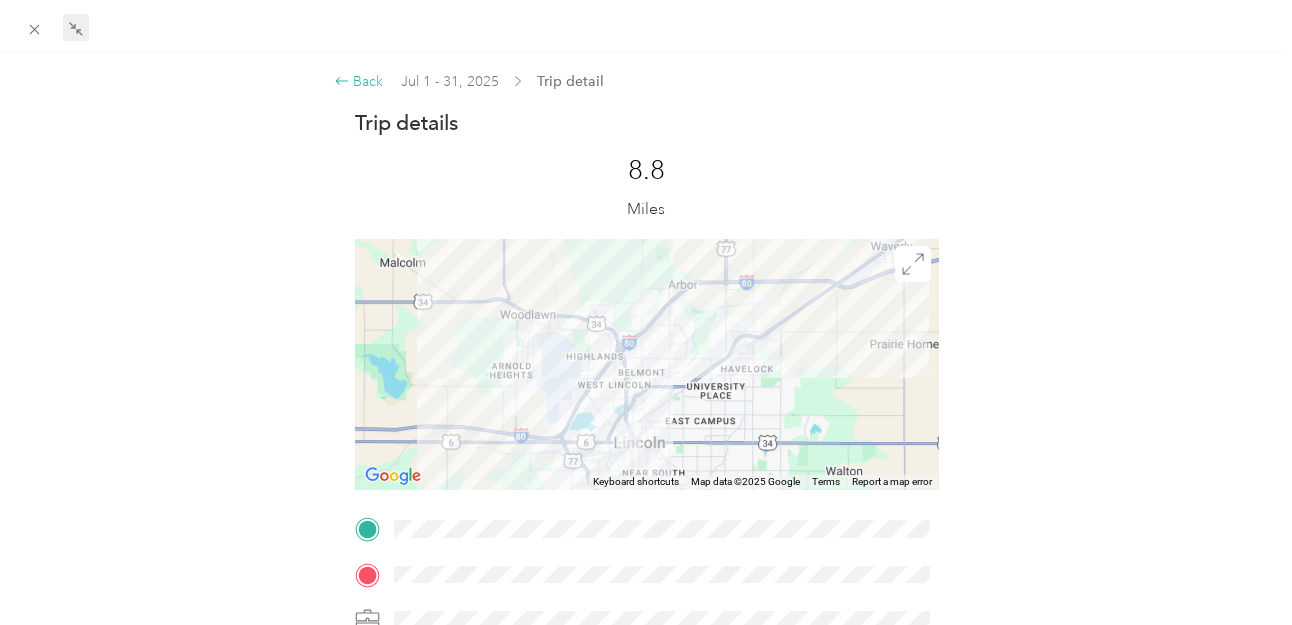 click on "Back" at bounding box center [359, 81] 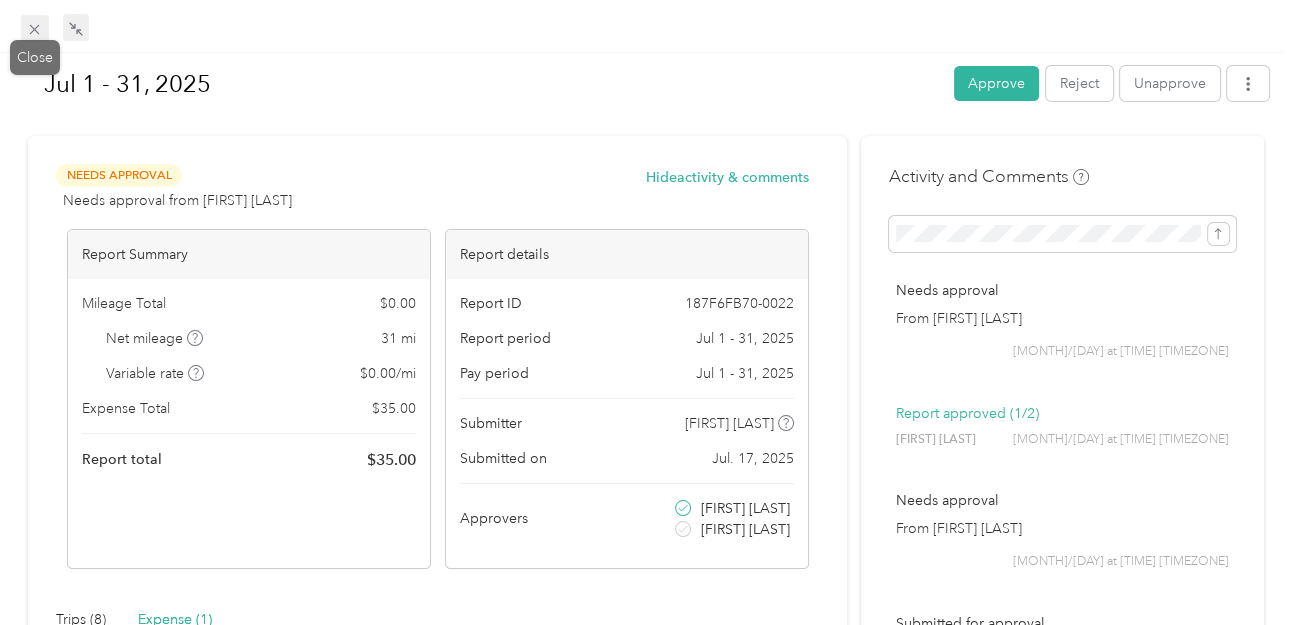 click 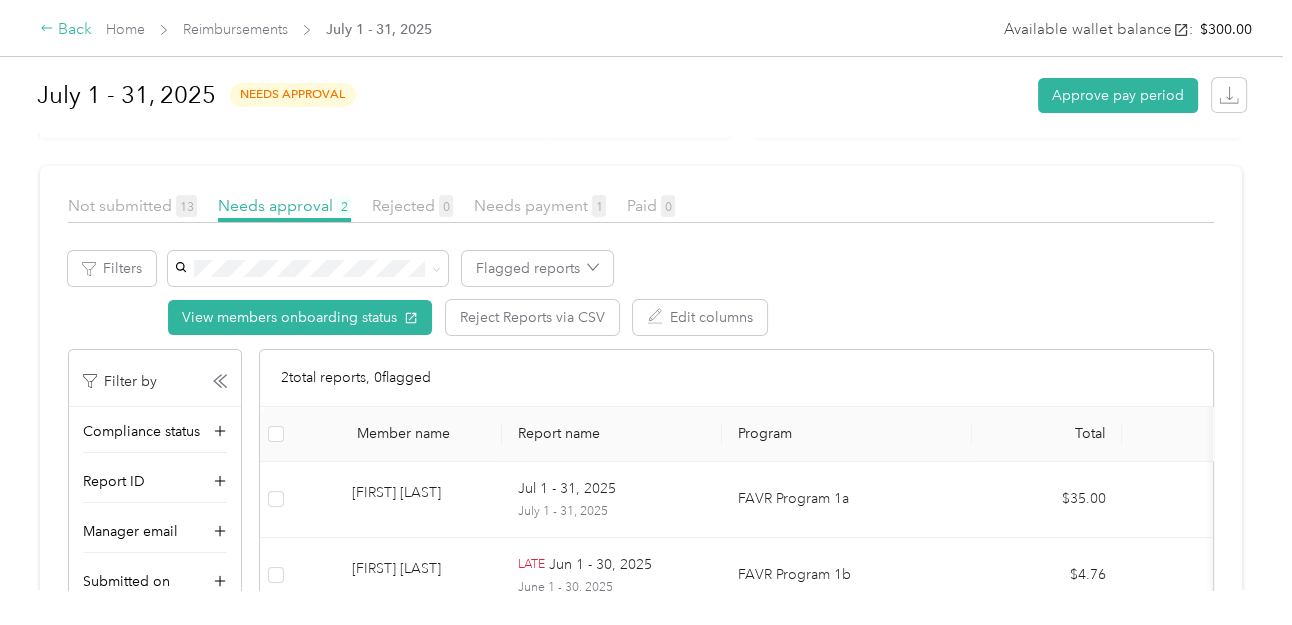 click on "Back" at bounding box center (66, 30) 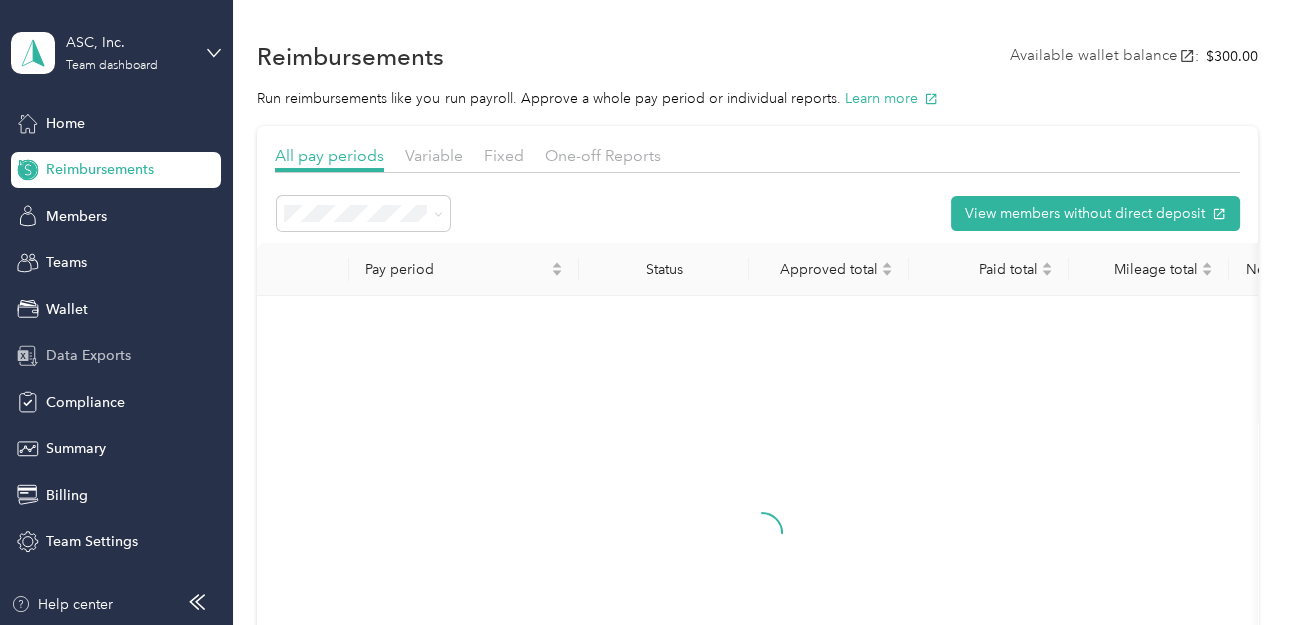 click on "Data Exports" at bounding box center [88, 355] 